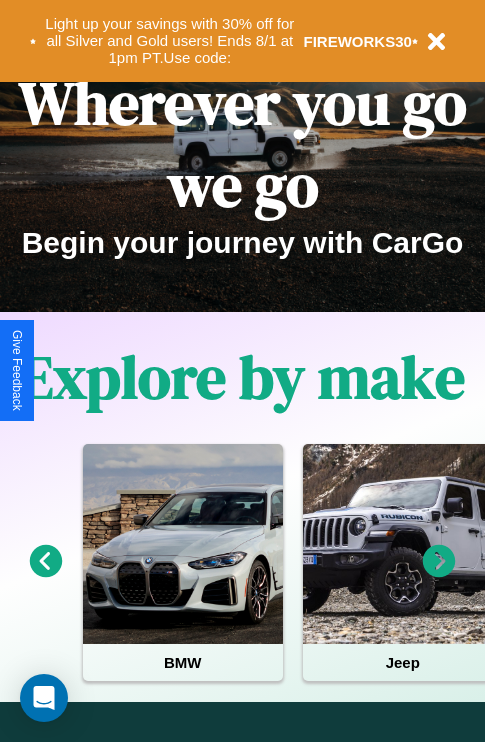 scroll, scrollTop: 308, scrollLeft: 0, axis: vertical 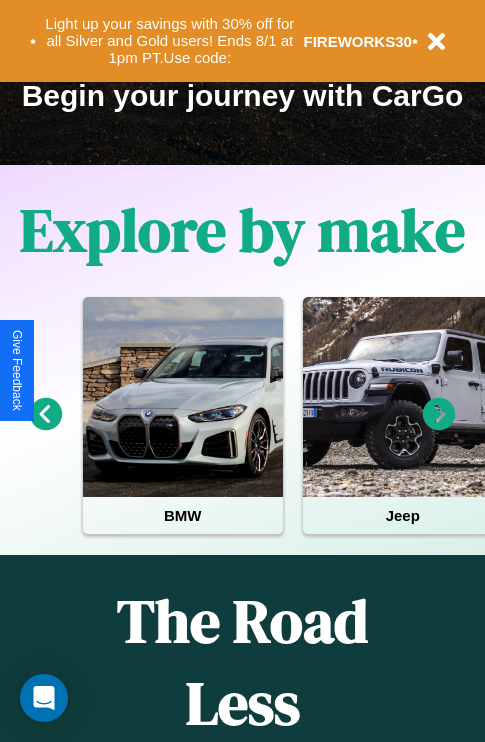 click 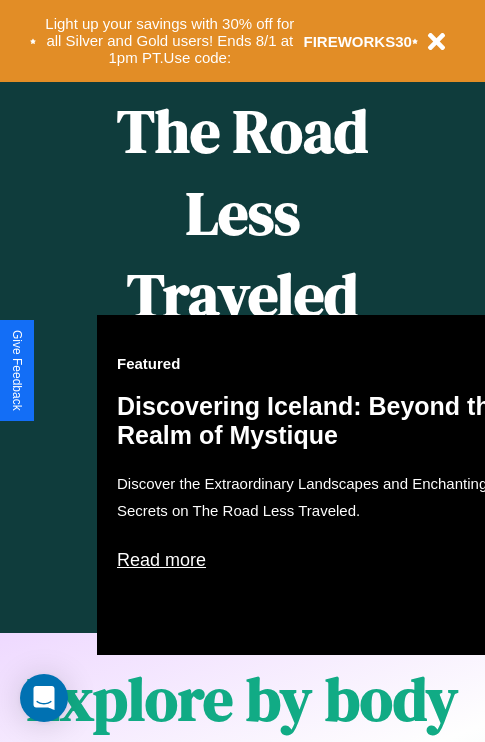 scroll, scrollTop: 2423, scrollLeft: 0, axis: vertical 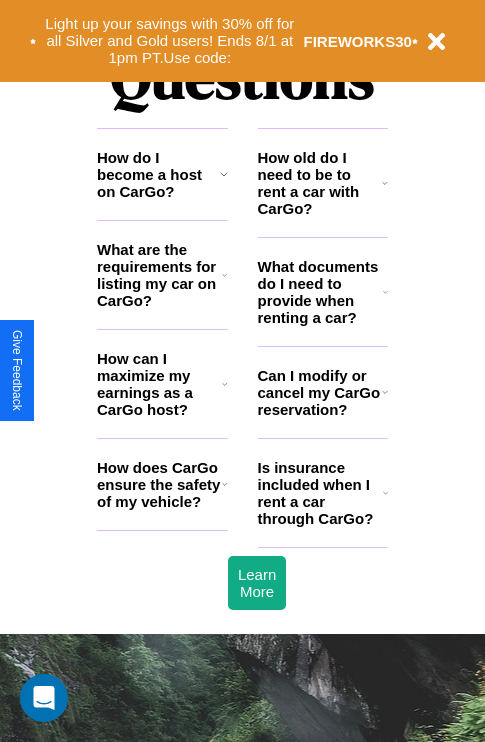 click 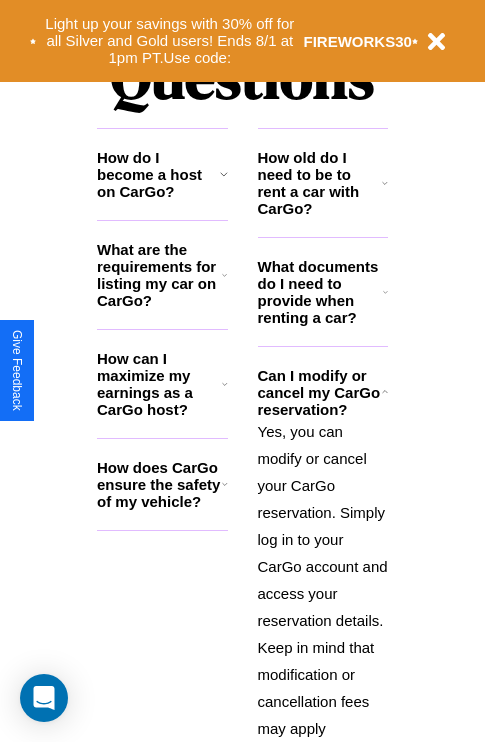 click on "How old do I need to be to rent a car with CarGo?" at bounding box center [320, 183] 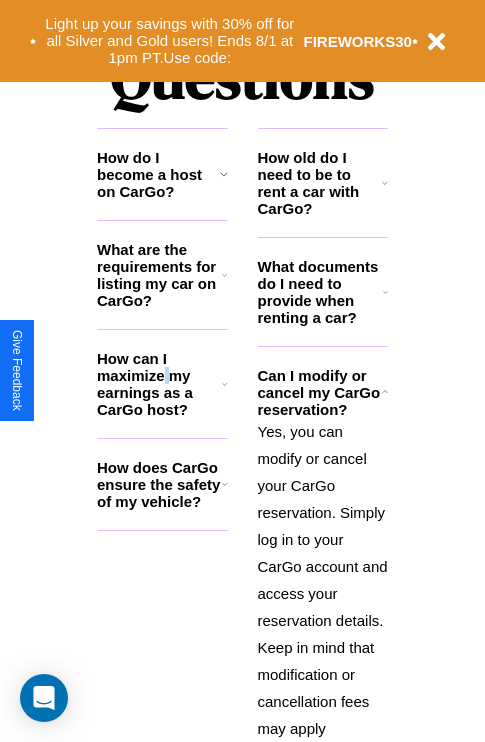 scroll, scrollTop: 2667, scrollLeft: 0, axis: vertical 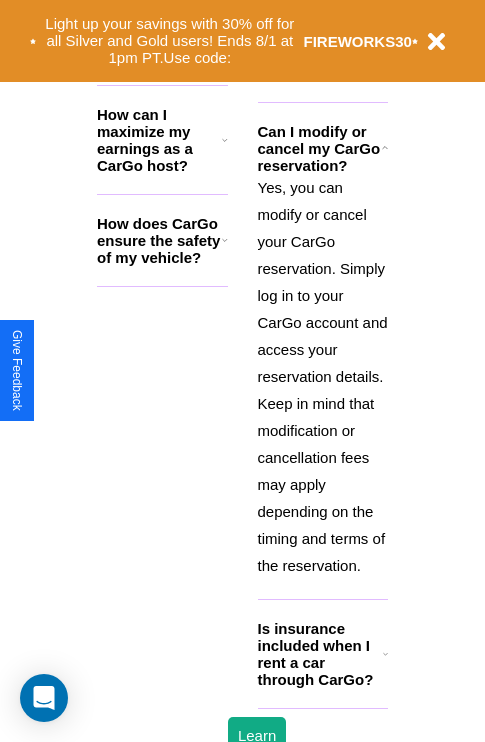 click on "Is insurance included when I rent a car through CarGo?" at bounding box center (320, 654) 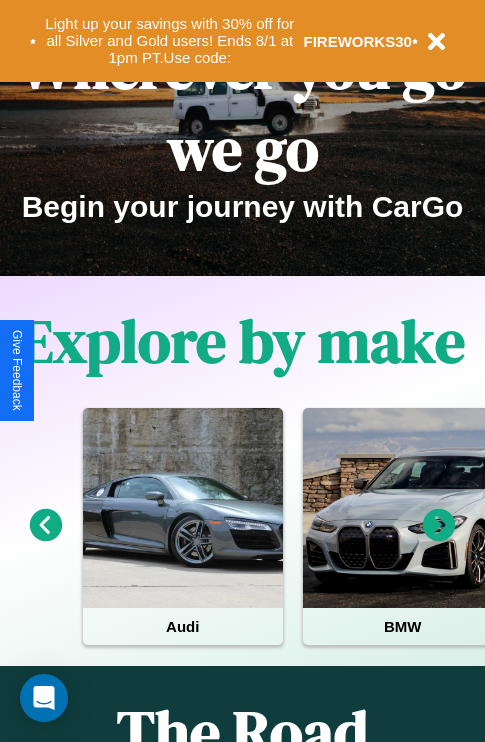 scroll, scrollTop: 0, scrollLeft: 0, axis: both 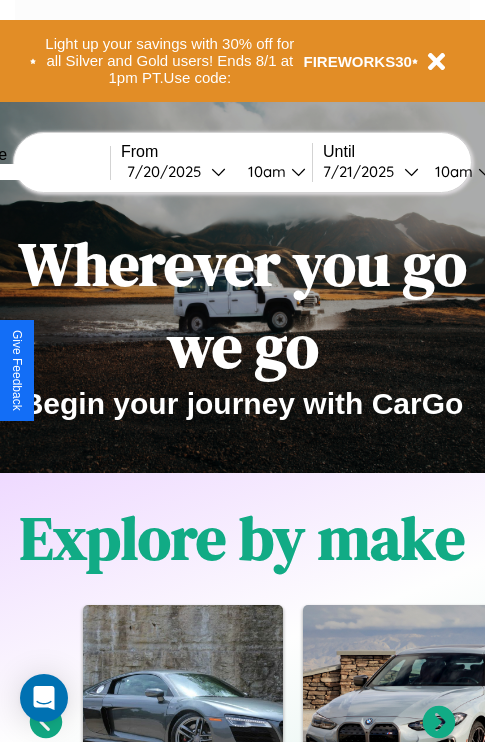 click at bounding box center [35, 172] 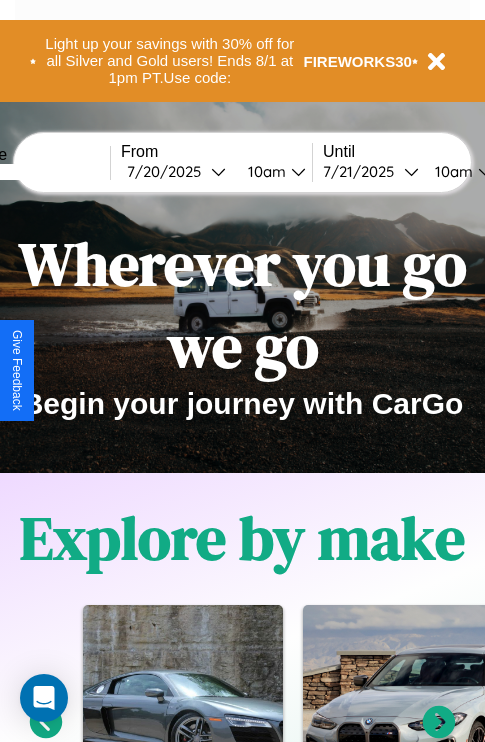 type on "******" 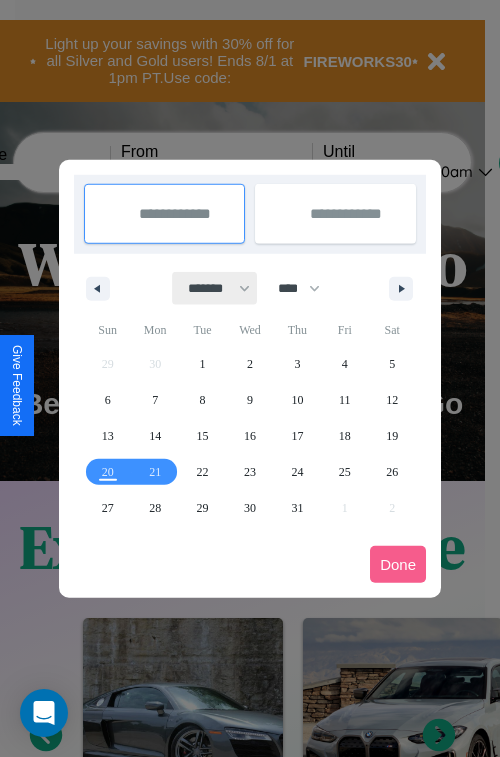 click on "******* ******** ***** ***** *** **** **** ****** ********* ******* ******** ********" at bounding box center (215, 288) 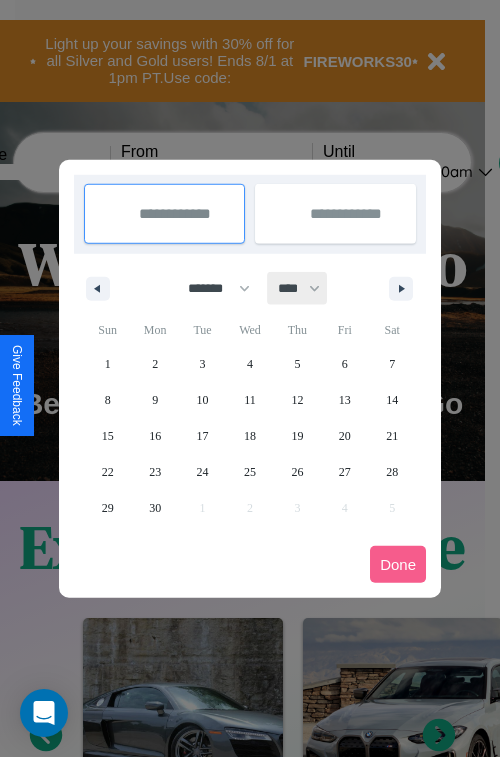 click on "**** **** **** **** **** **** **** **** **** **** **** **** **** **** **** **** **** **** **** **** **** **** **** **** **** **** **** **** **** **** **** **** **** **** **** **** **** **** **** **** **** **** **** **** **** **** **** **** **** **** **** **** **** **** **** **** **** **** **** **** **** **** **** **** **** **** **** **** **** **** **** **** **** **** **** **** **** **** **** **** **** **** **** **** **** **** **** **** **** **** **** **** **** **** **** **** **** **** **** **** **** **** **** **** **** **** **** **** **** **** **** **** **** **** **** **** **** **** **** **** ****" at bounding box center [298, 288] 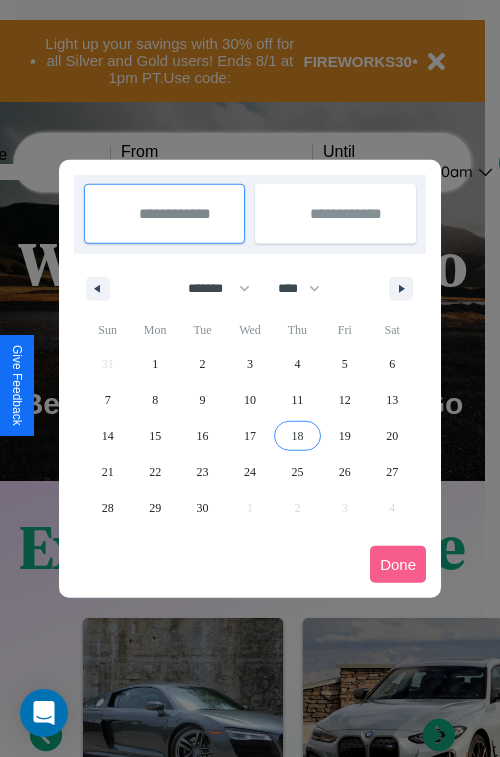 click on "18" at bounding box center (297, 436) 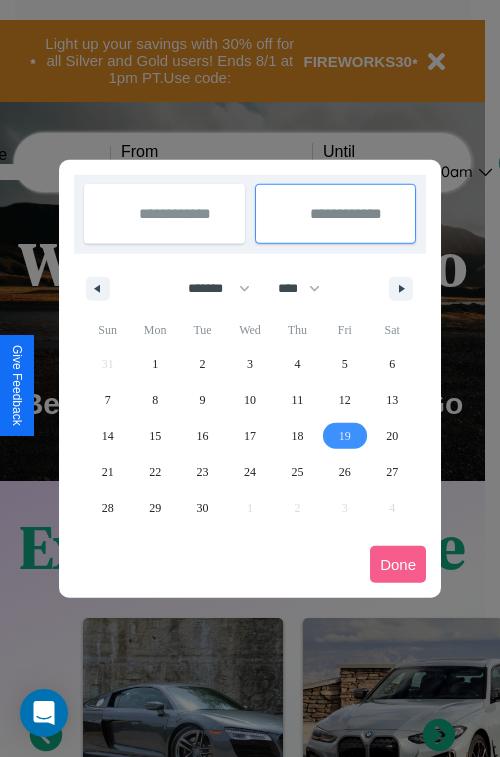 click on "19" at bounding box center [345, 436] 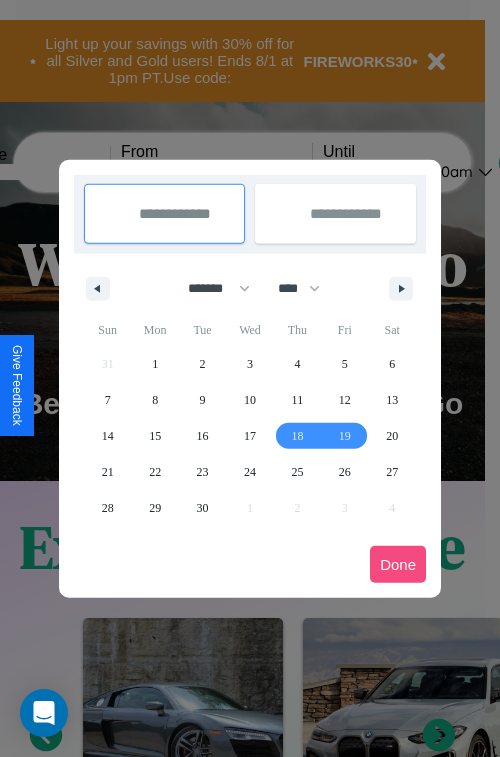 click on "Done" at bounding box center (398, 564) 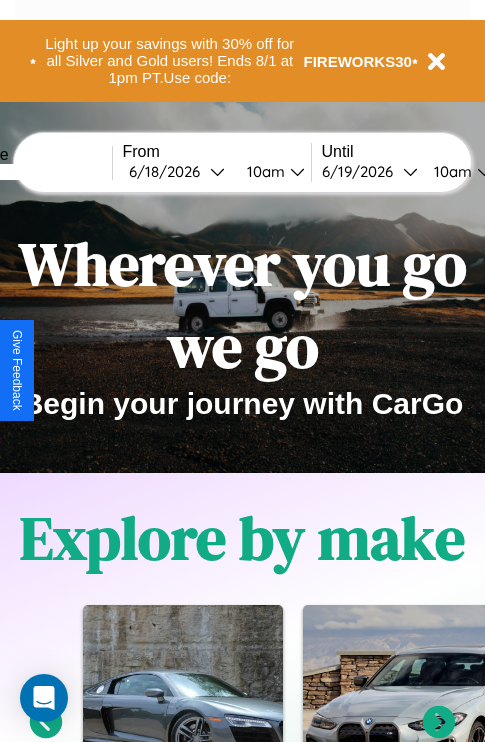 scroll, scrollTop: 0, scrollLeft: 74, axis: horizontal 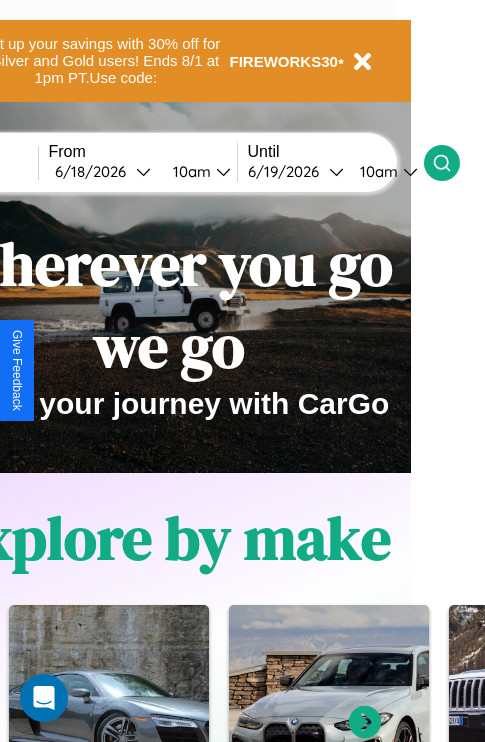 click 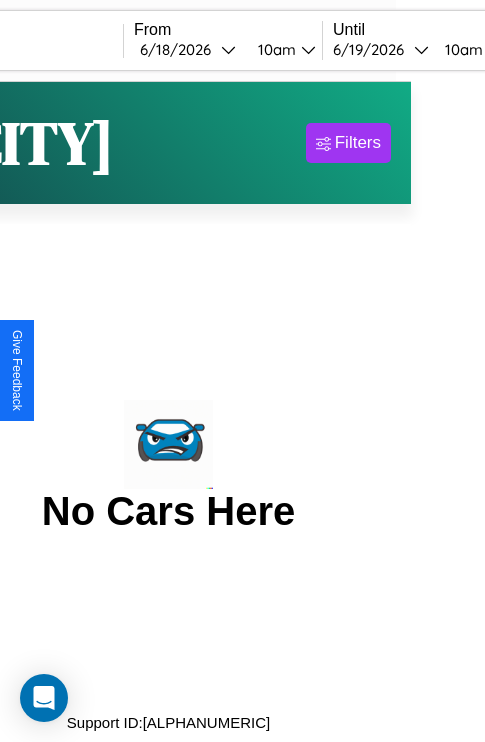 scroll, scrollTop: 0, scrollLeft: 0, axis: both 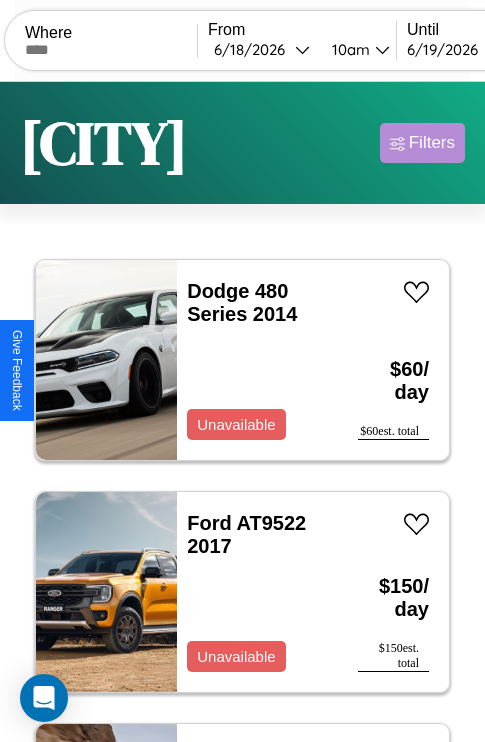 click on "Filters" at bounding box center (432, 143) 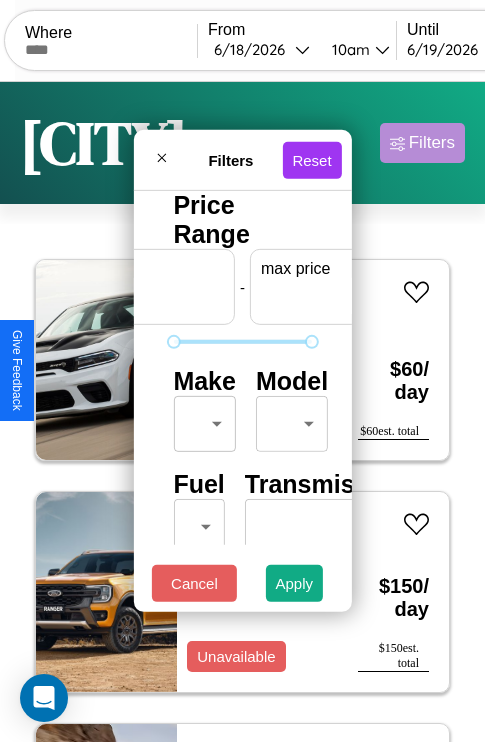 scroll, scrollTop: 0, scrollLeft: 124, axis: horizontal 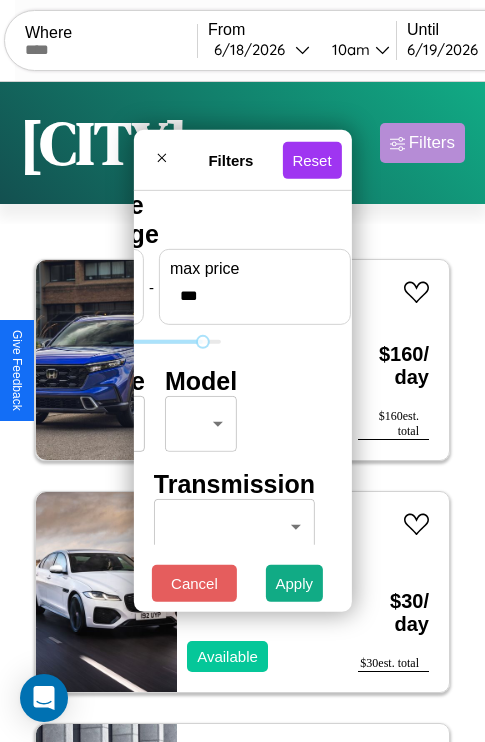 type on "***" 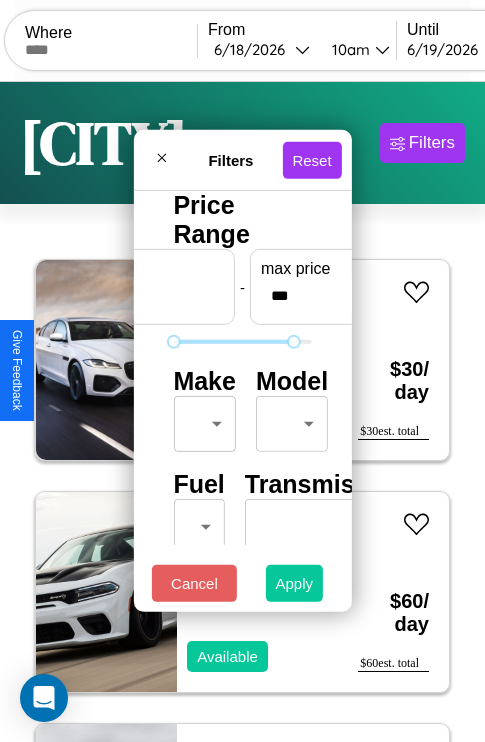 type on "*" 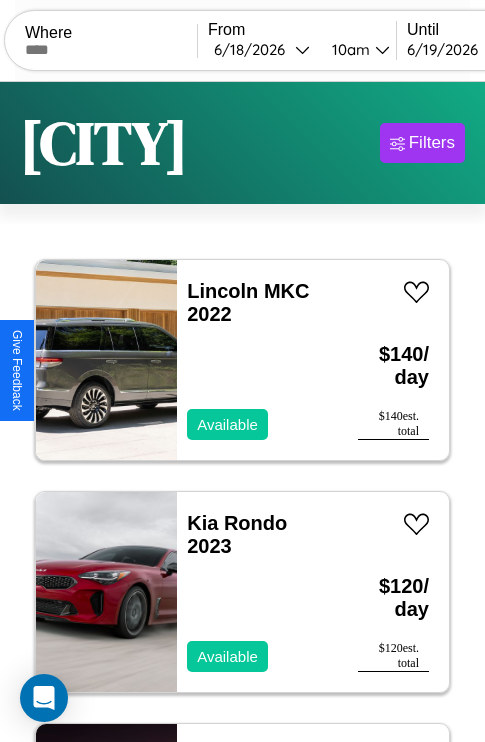 scroll, scrollTop: 95, scrollLeft: 0, axis: vertical 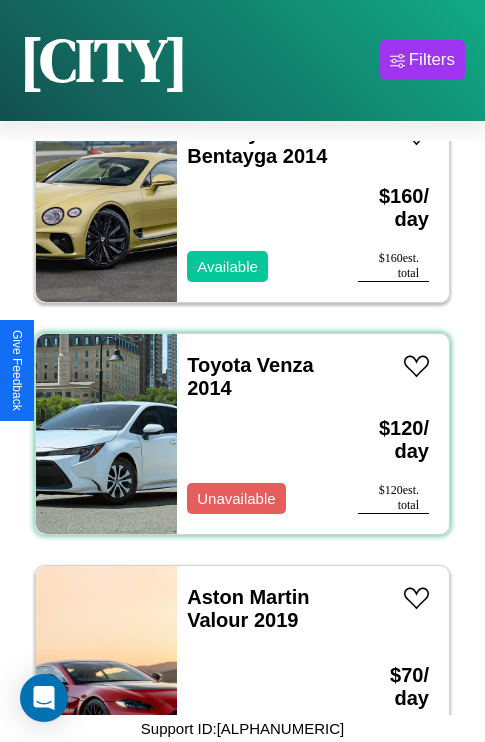 click on "Toyota   Venza   2014 Unavailable" at bounding box center (257, 434) 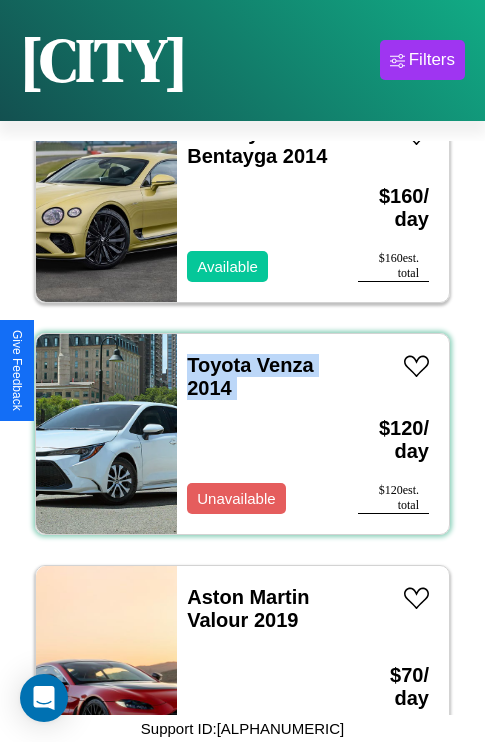 click on "Toyota   Venza   2014 Unavailable" at bounding box center (257, 434) 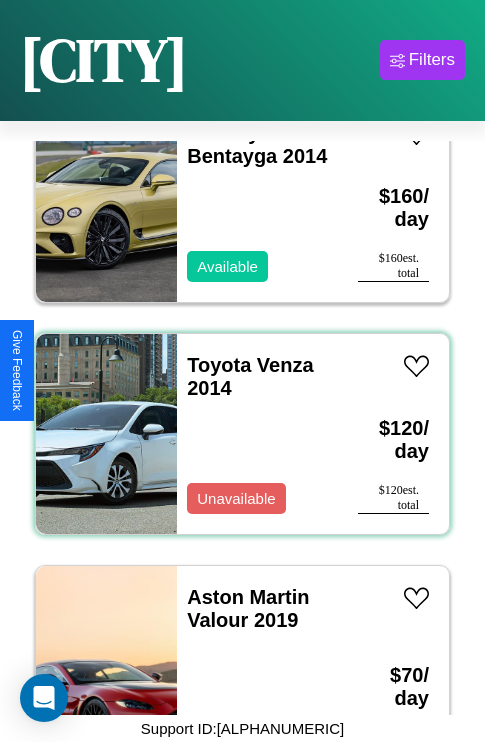 click on "Toyota   Venza   2014 Unavailable" at bounding box center (257, 434) 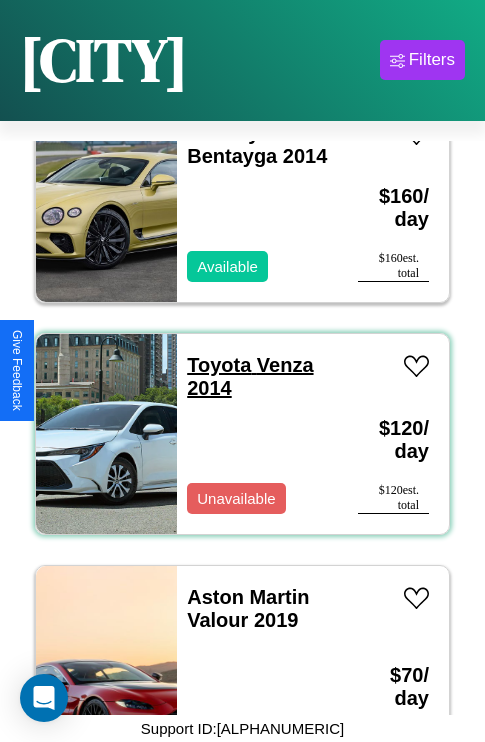 click on "Toyota   Venza   2014" at bounding box center (250, 376) 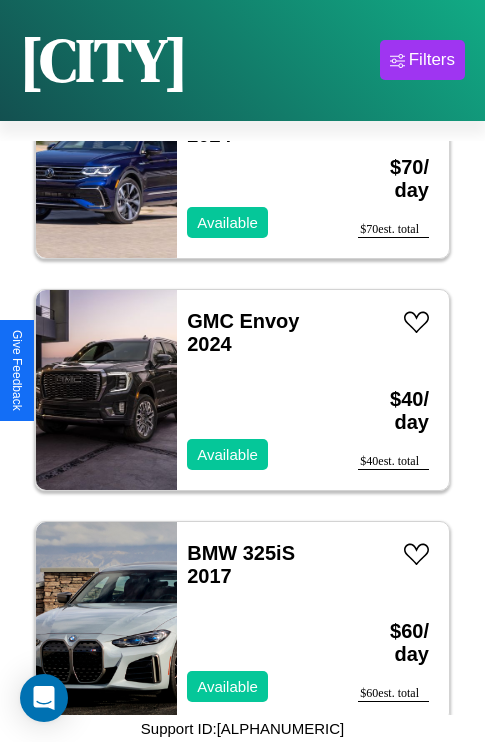 scroll, scrollTop: 11976, scrollLeft: 0, axis: vertical 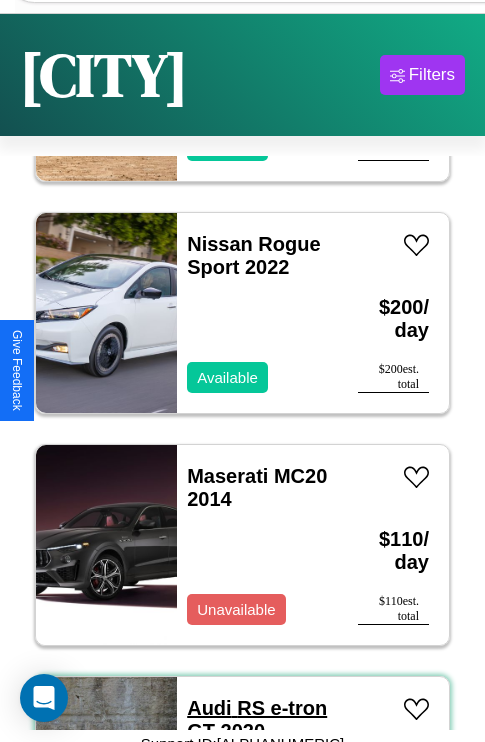click on "Audi   RS e-tron GT   2020" at bounding box center (257, 719) 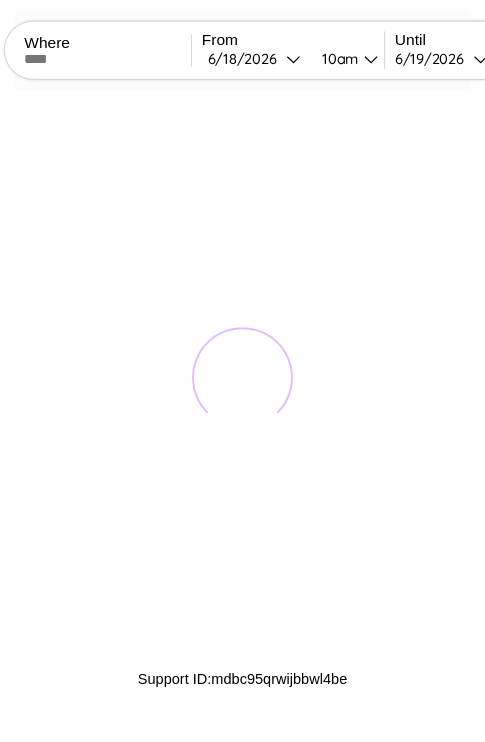 scroll, scrollTop: 0, scrollLeft: 0, axis: both 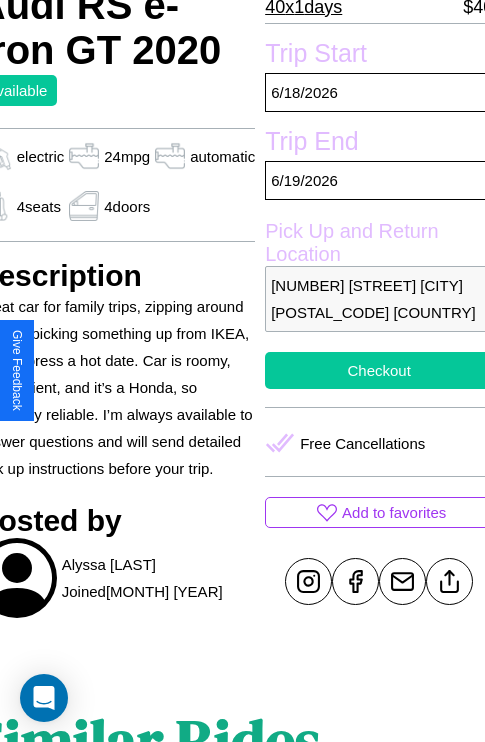 click on "Checkout" at bounding box center (379, 370) 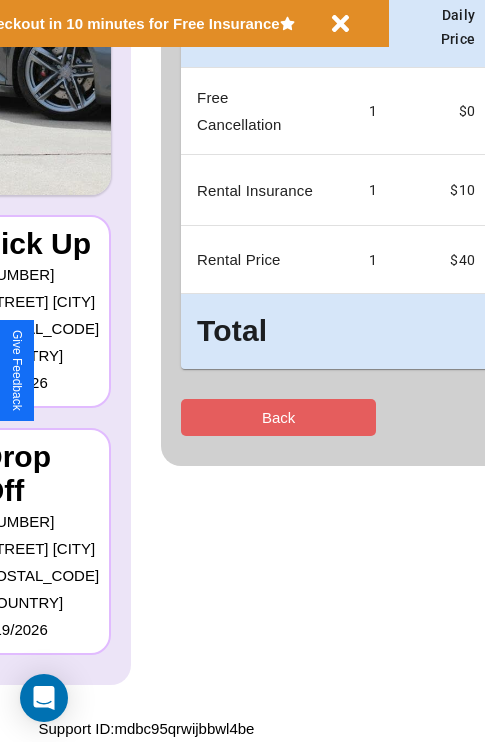 scroll, scrollTop: 0, scrollLeft: 0, axis: both 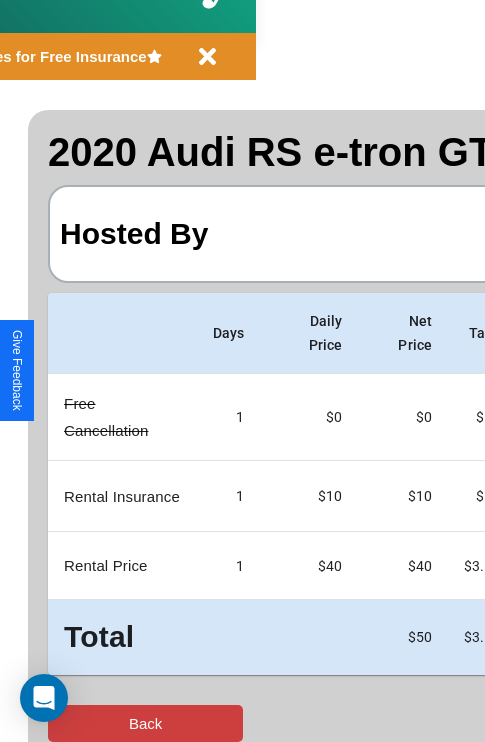 click on "Back" at bounding box center [145, 723] 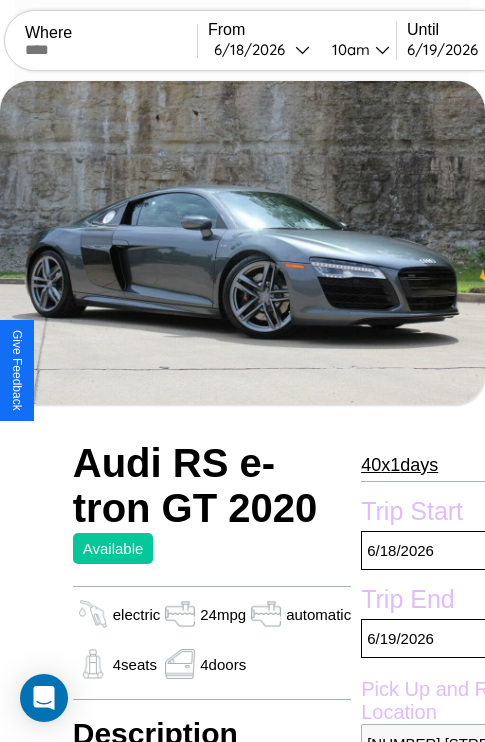 scroll, scrollTop: 825, scrollLeft: 0, axis: vertical 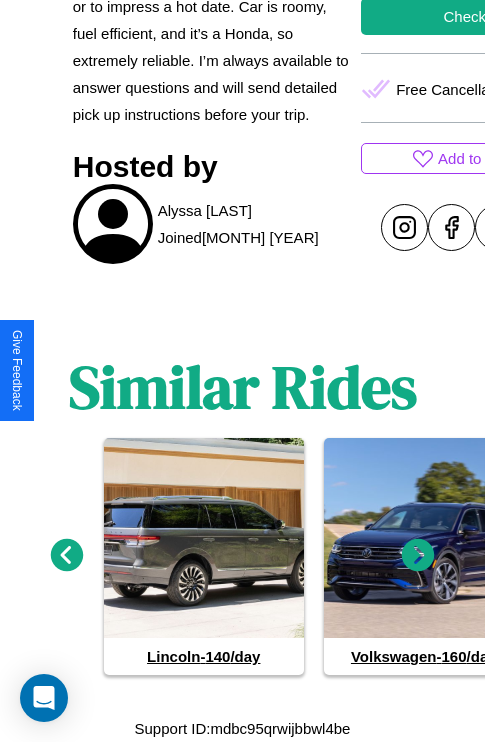 click 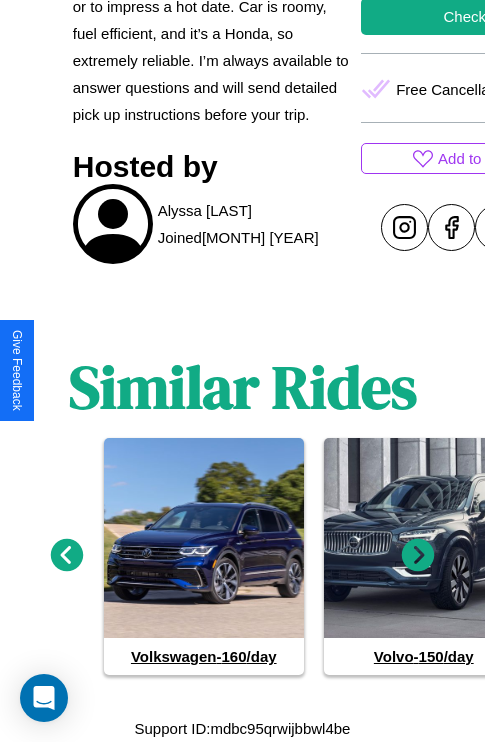 click 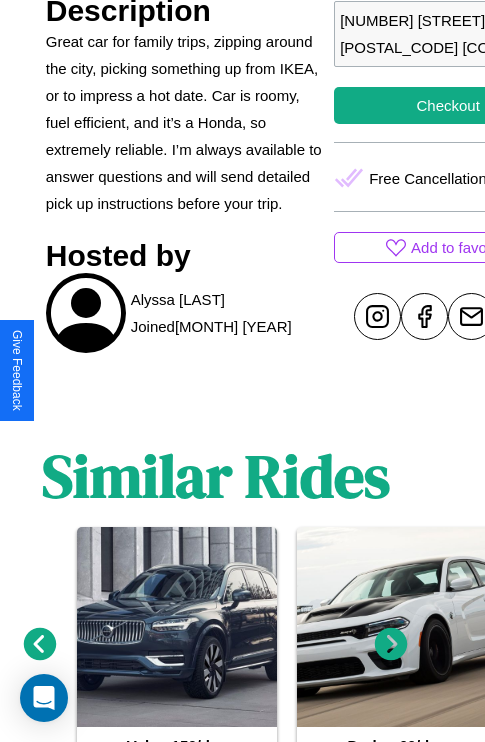 scroll, scrollTop: 458, scrollLeft: 96, axis: both 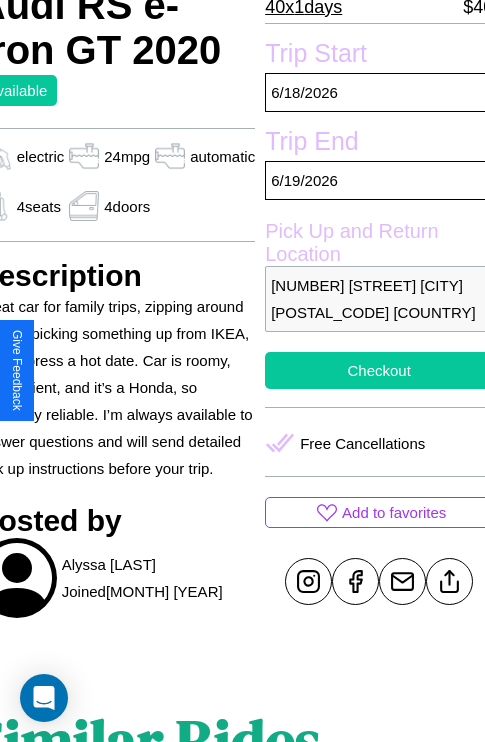 click on "Checkout" at bounding box center (379, 370) 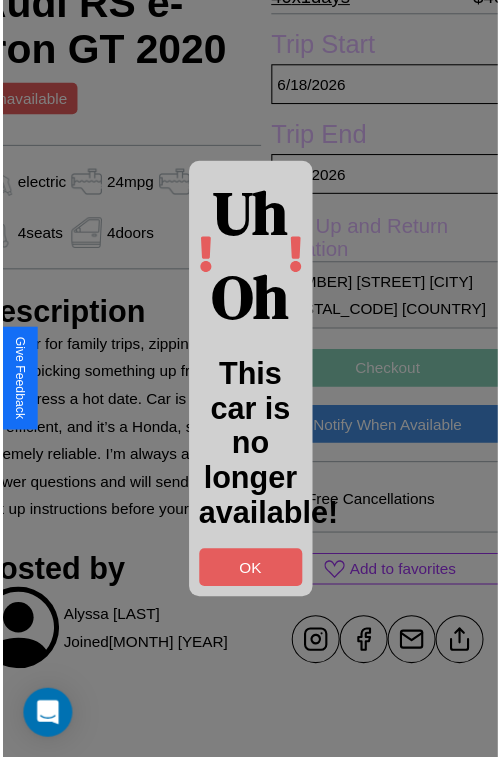 scroll, scrollTop: 464, scrollLeft: 96, axis: both 